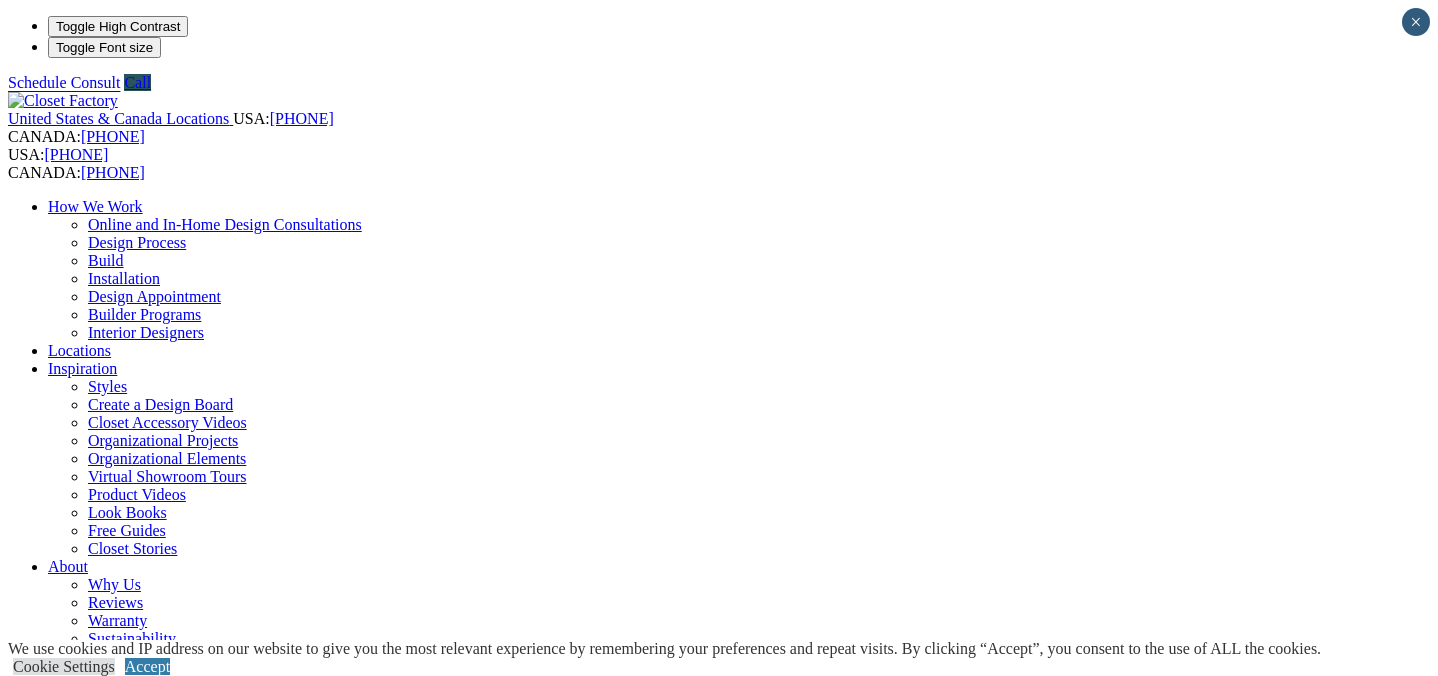 scroll, scrollTop: 0, scrollLeft: 0, axis: both 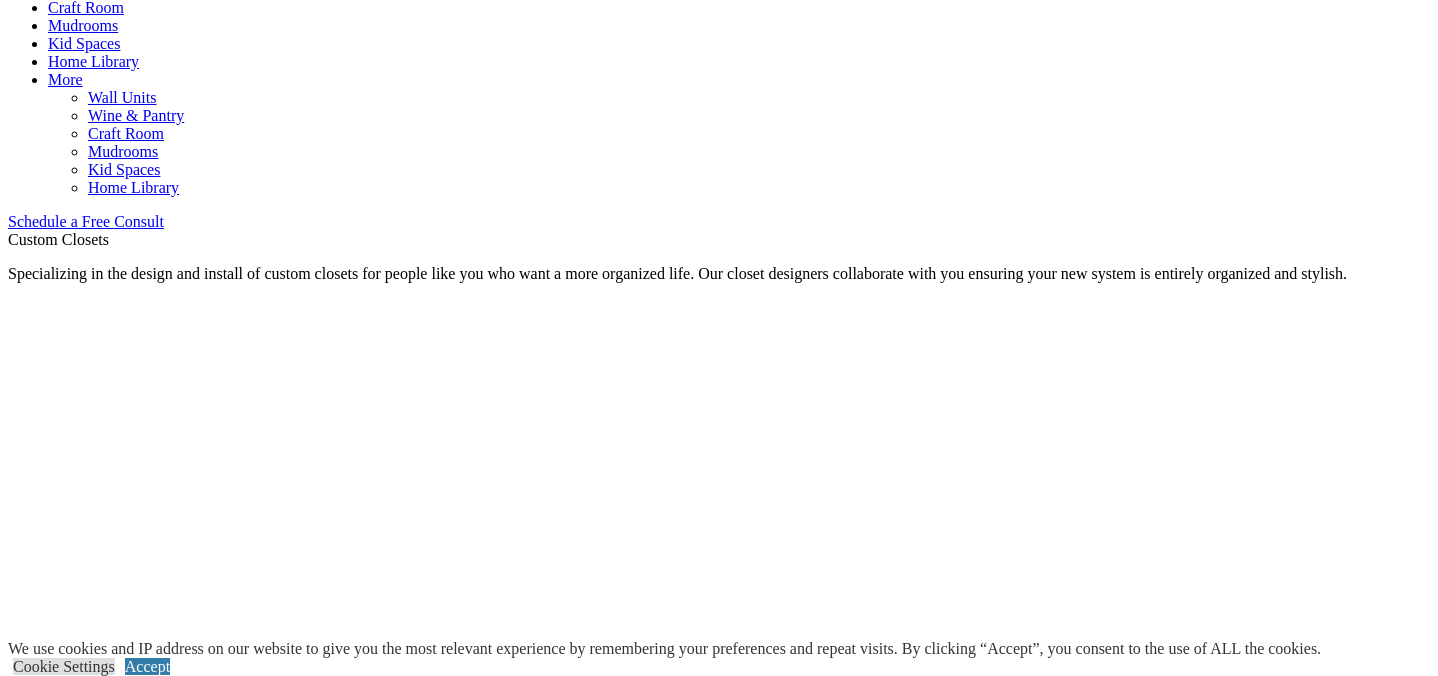 click on "Walk-In" at bounding box center [74, 2122] 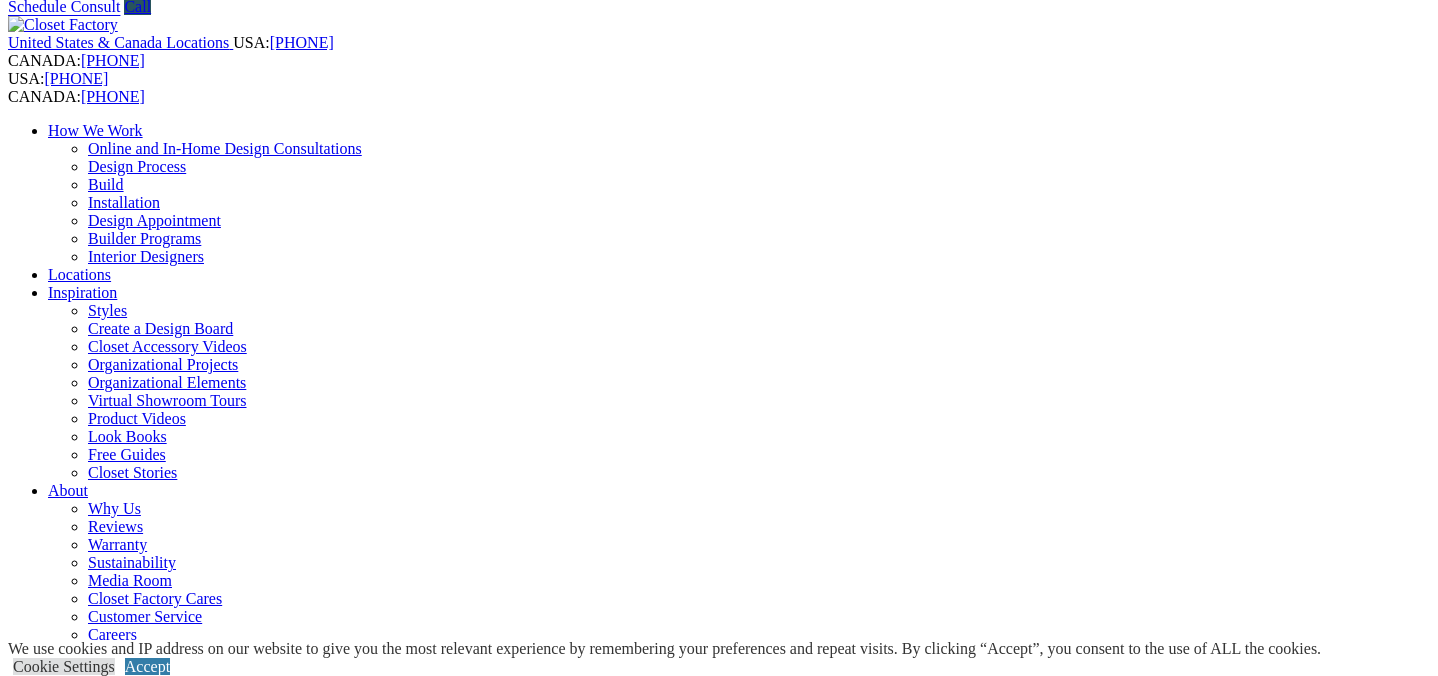 scroll, scrollTop: 0, scrollLeft: 0, axis: both 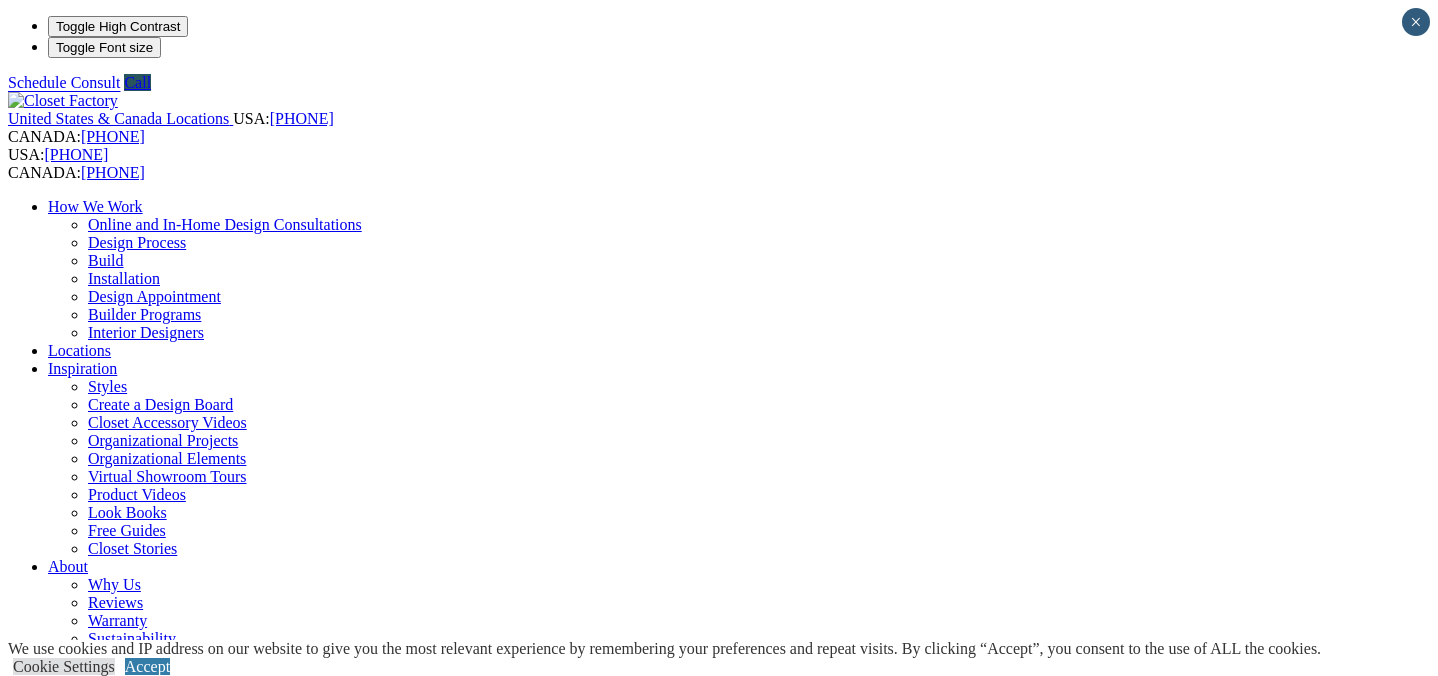 click on "Manage Consent
To provide the best experiences, we use technologies like cookies to store and/or access device information. Consenting to these technologies will allow us to process data such as browsing behavior or unique IDs on this site. Not consenting or withdrawing consent, may adversely affect certain features and functions.
Functional
Functional
Always active
The technical storage or access is strictly necessary for the legitimate purpose of enabling the use of a specific service explicitly requested by the subscriber or user, or for the sole purpose of carrying out the transmission of a communication over an electronic communications network.
Preferences
Preferences
The technical storage or access is necessary for the legitimate purpose of storing preferences that are not requested by the subscriber or user.
Statistics
Statistics
Marketing
Marketing
Manage options" at bounding box center (719, 25103) 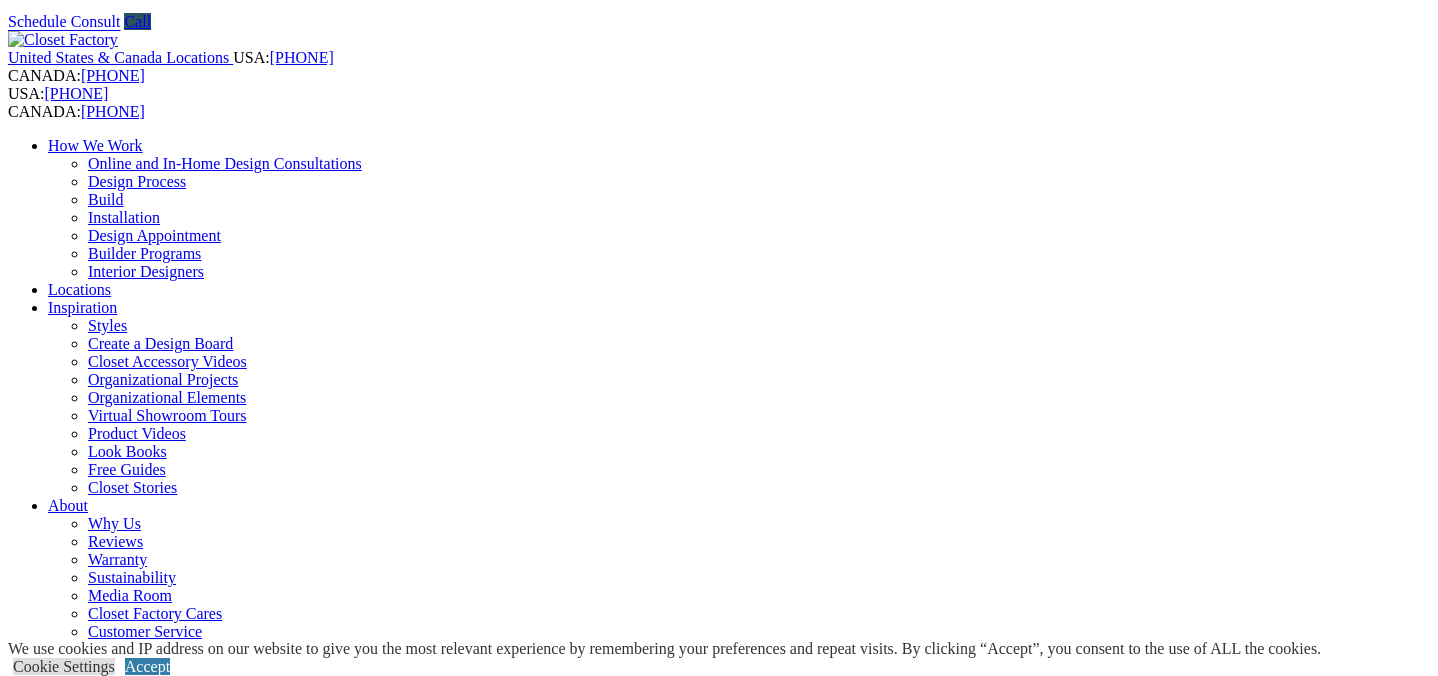 click on "Closet Organizers" at bounding box center [145, 789] 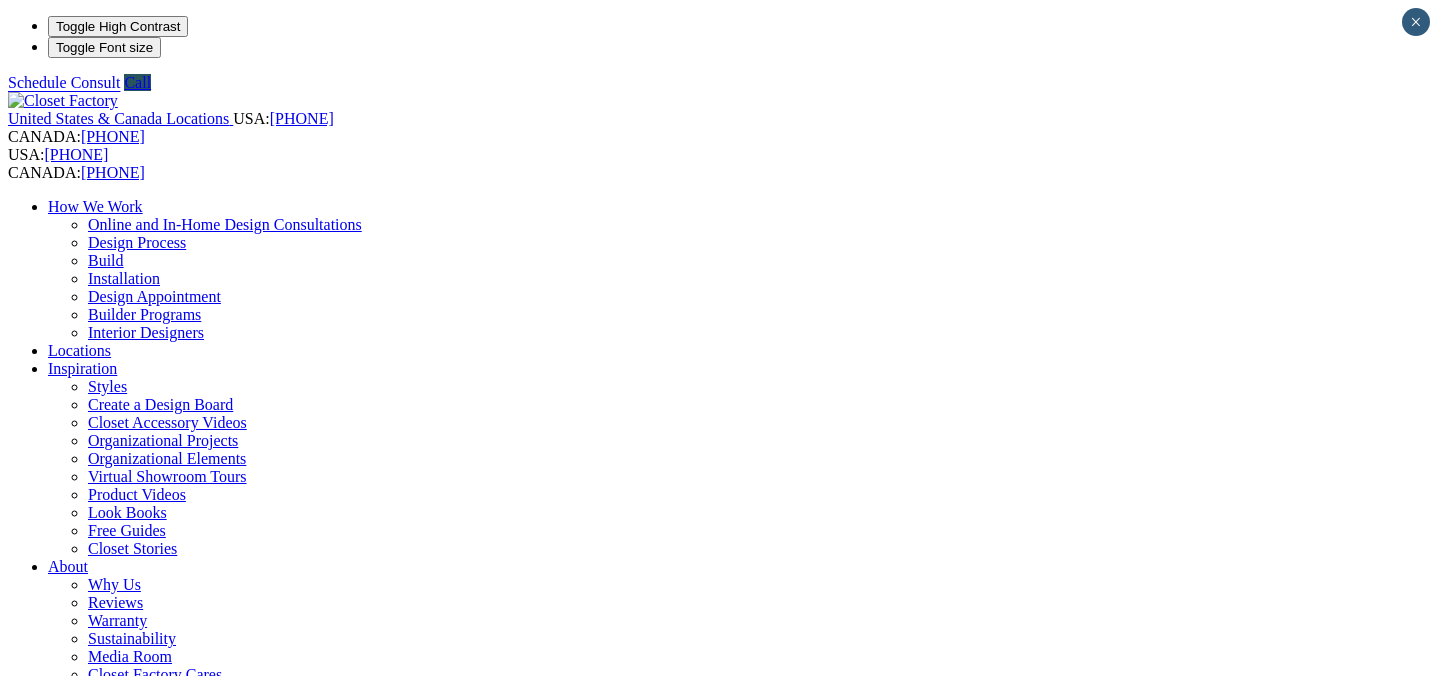 scroll, scrollTop: 0, scrollLeft: 0, axis: both 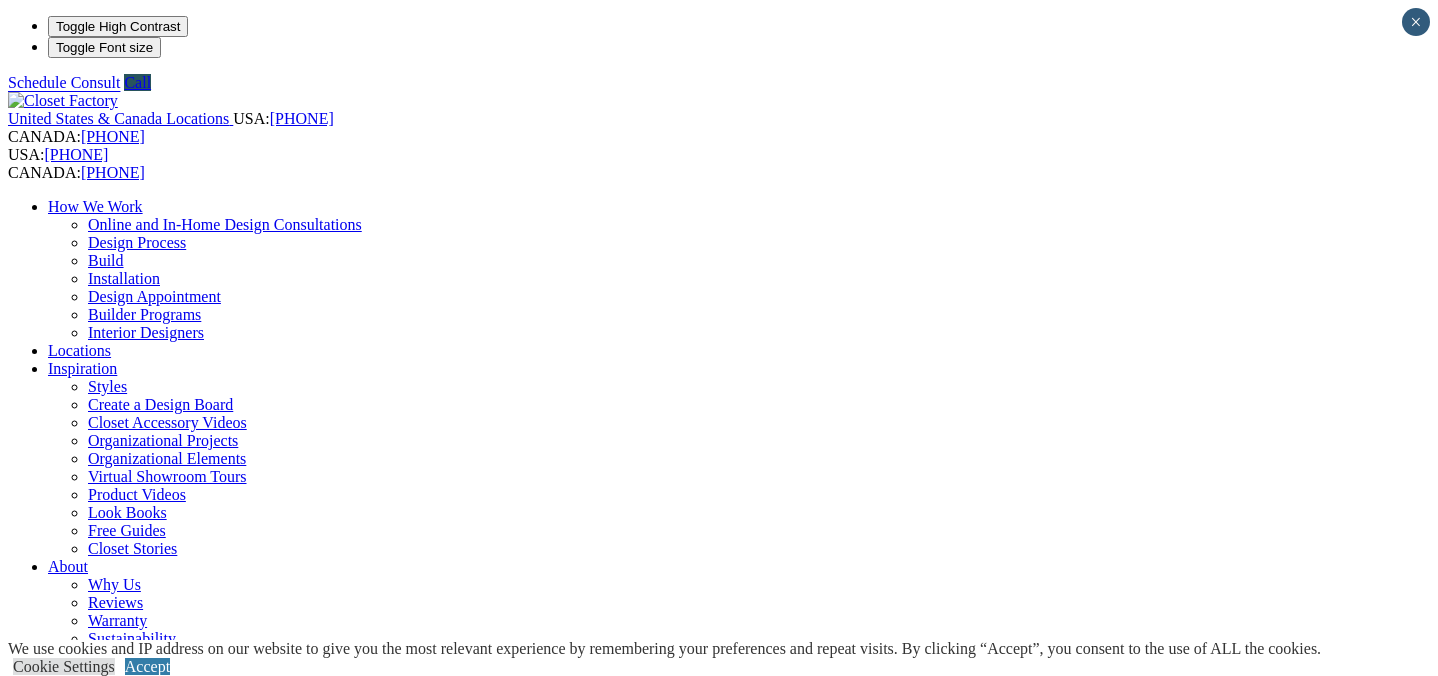 click on "Finesse Systems" at bounding box center [140, 886] 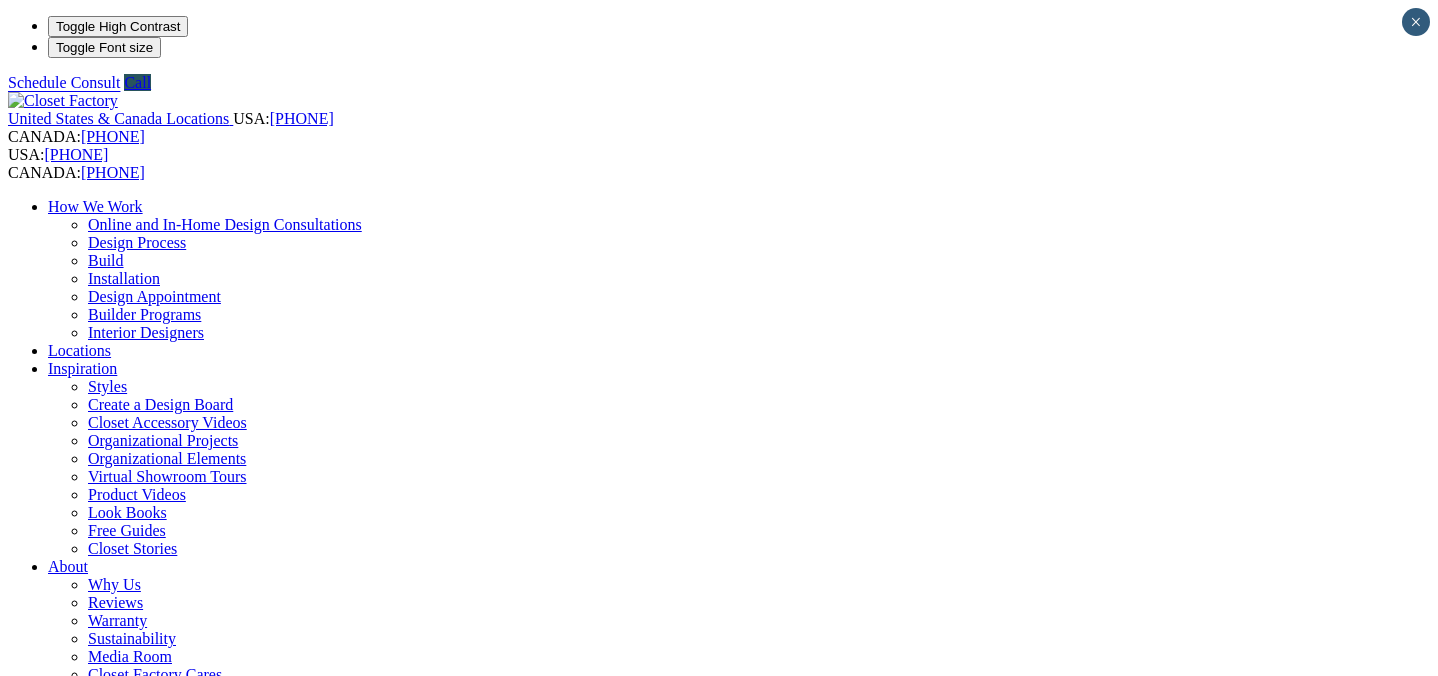 scroll, scrollTop: 0, scrollLeft: 0, axis: both 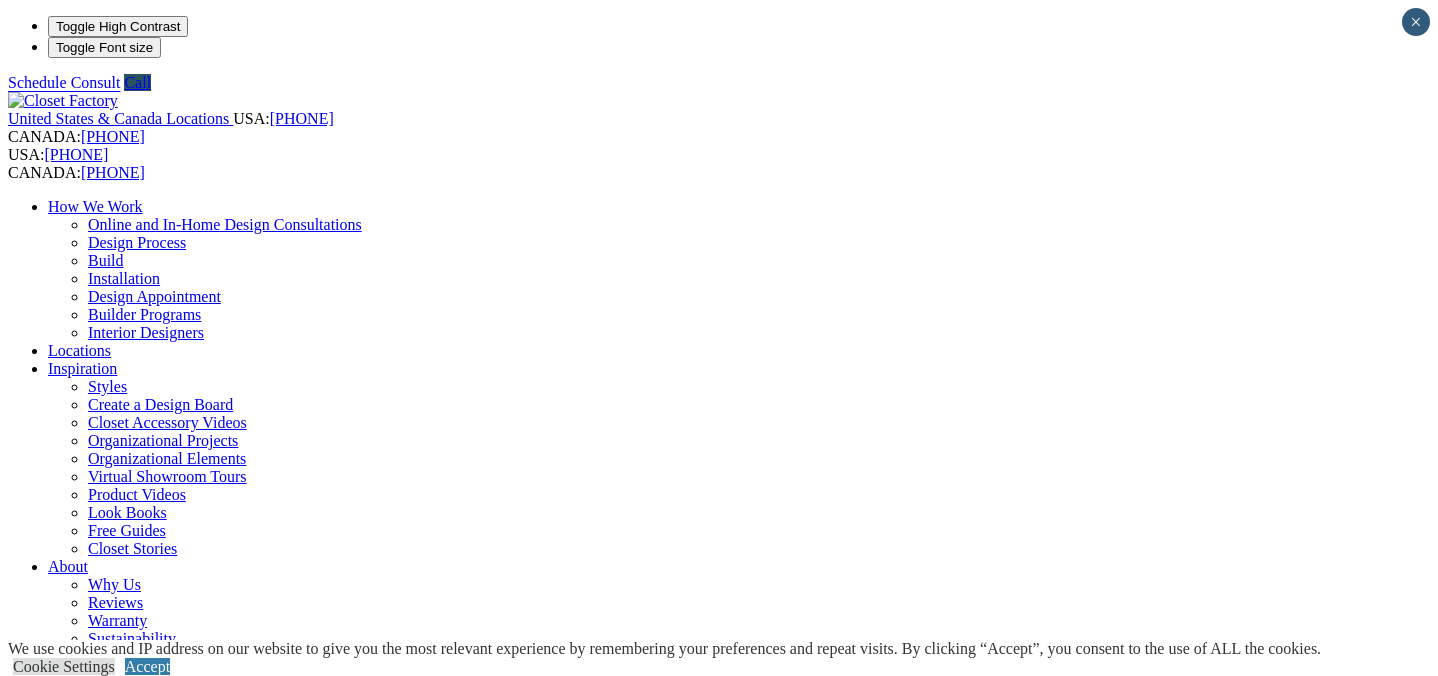 click on "Reach-in Closets" at bounding box center (142, 904) 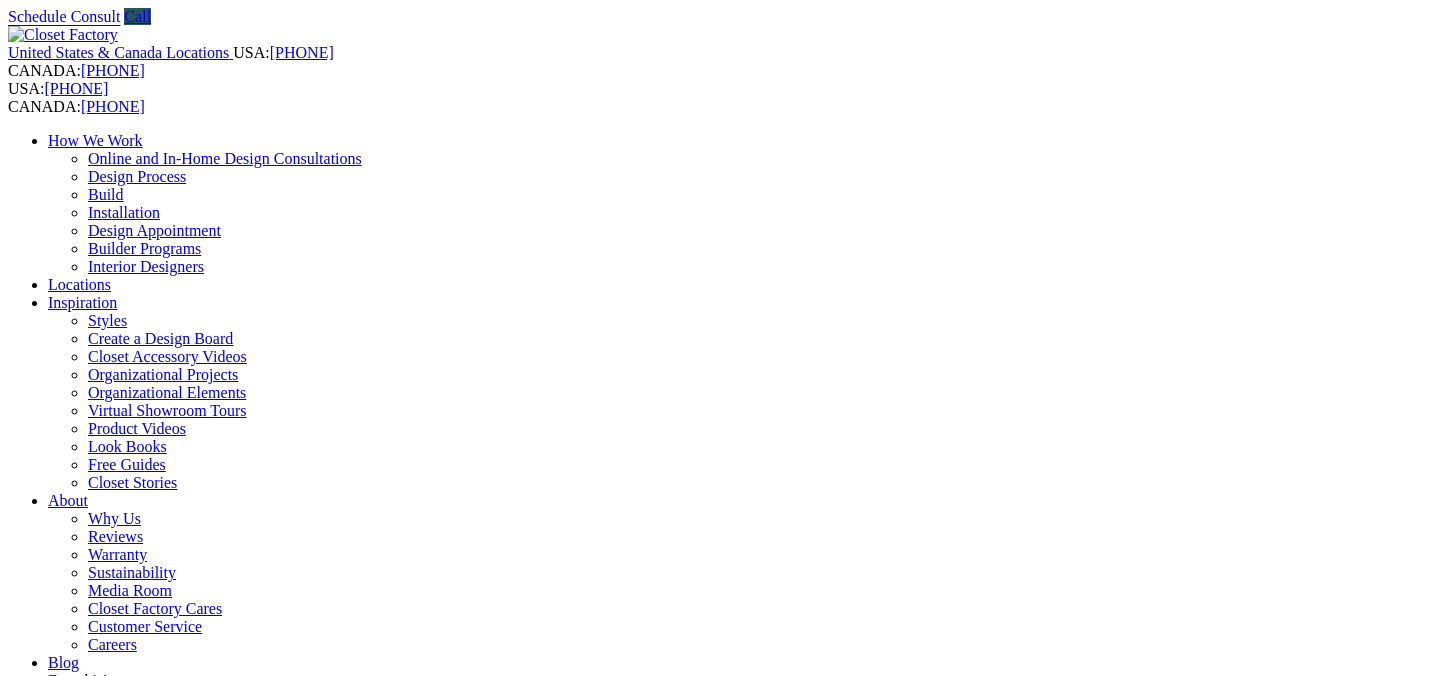 scroll, scrollTop: 0, scrollLeft: 0, axis: both 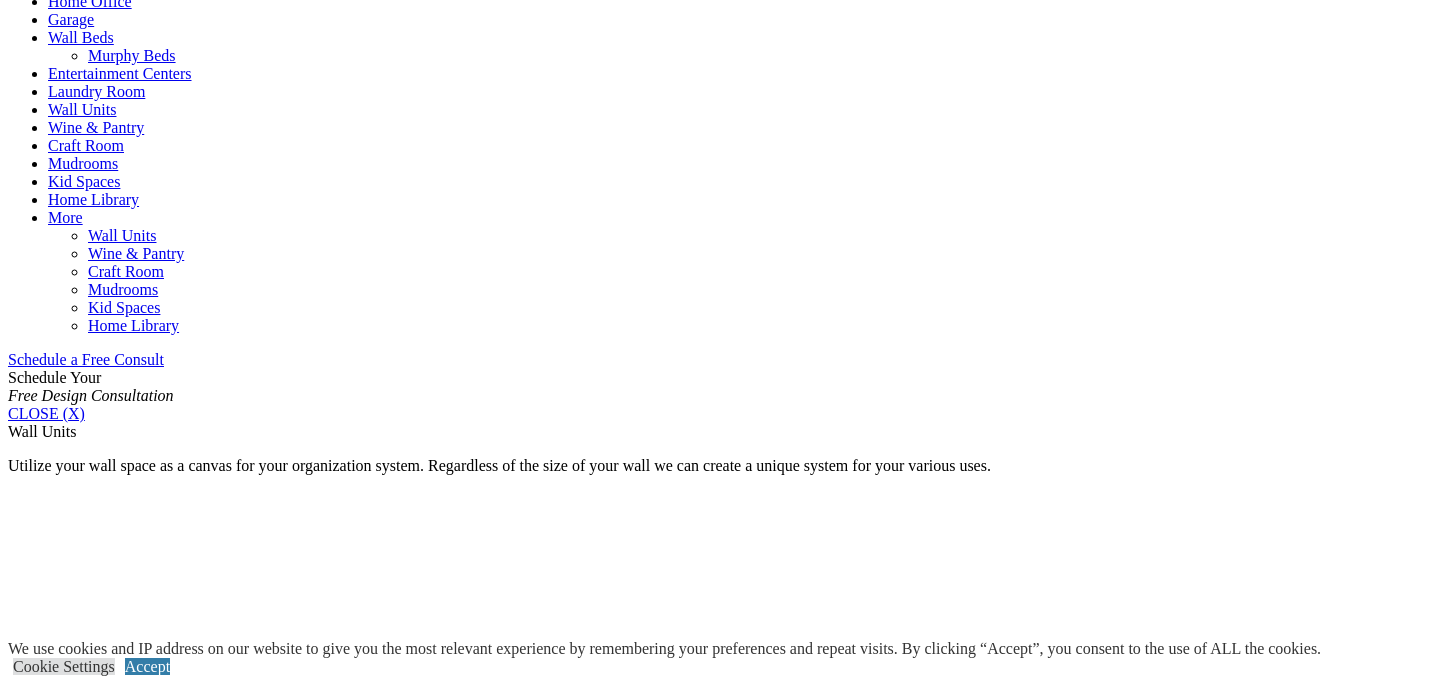 click on "Bedroom" at bounding box center [78, 1764] 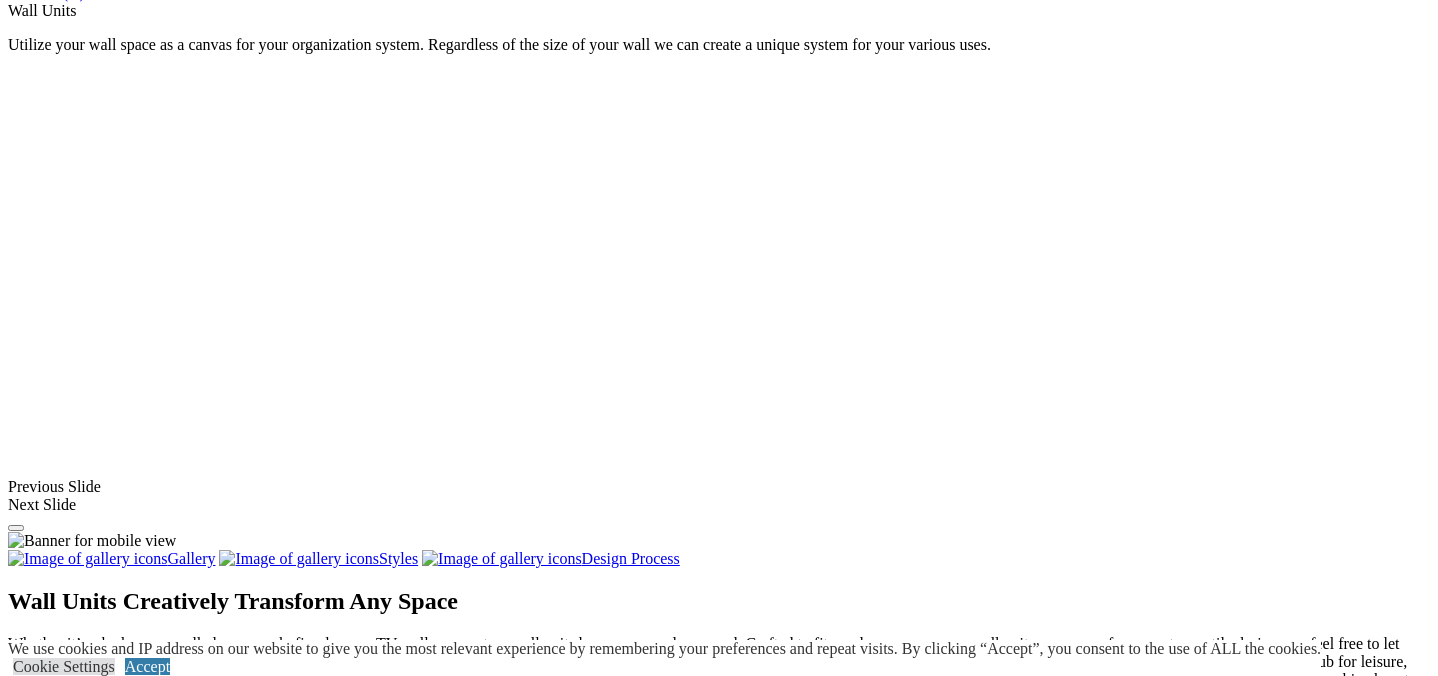 scroll, scrollTop: 1445, scrollLeft: 0, axis: vertical 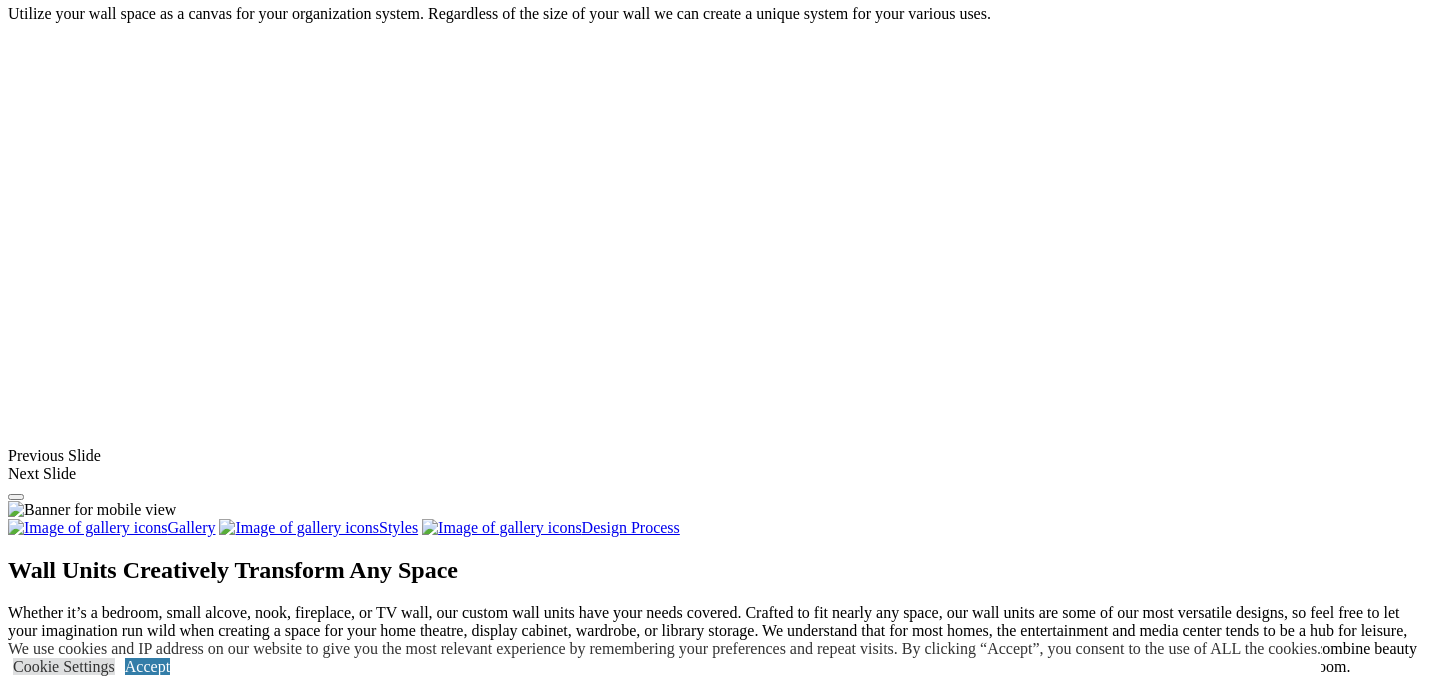 click on "Load More" at bounding box center [44, 1628] 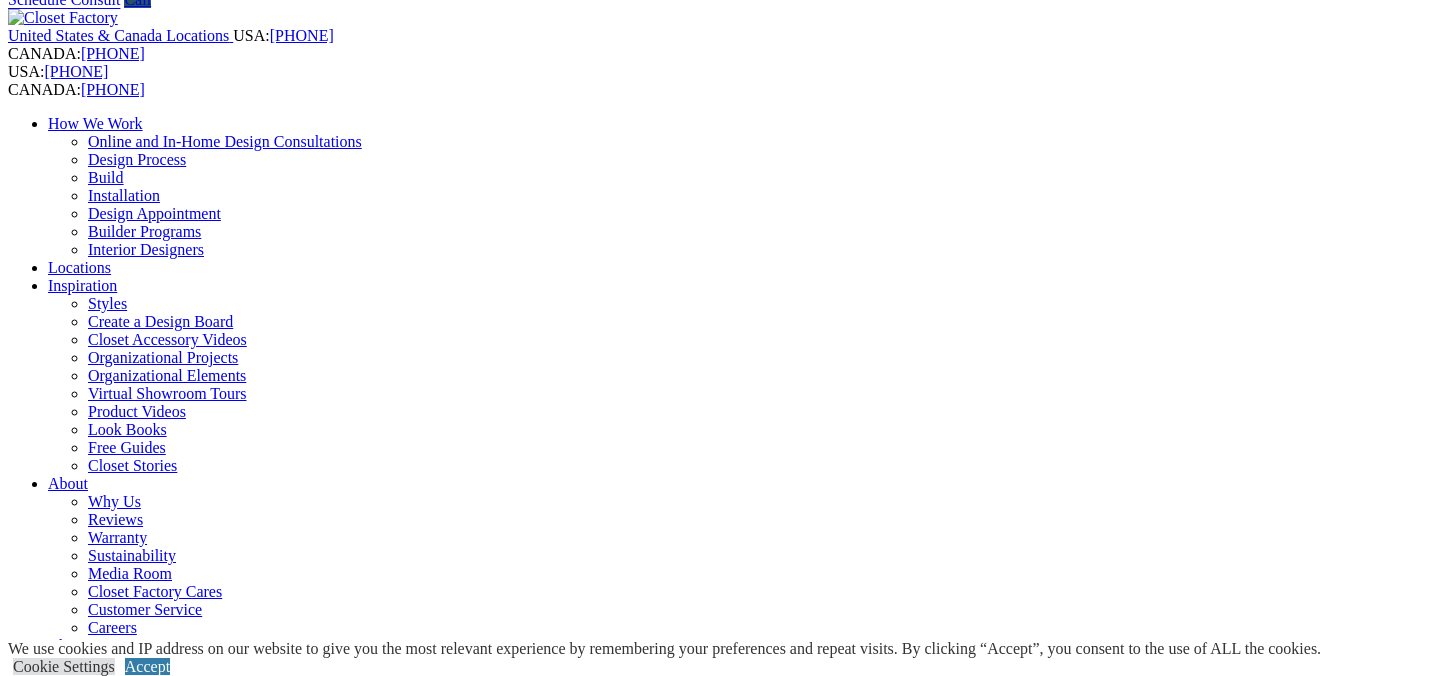 scroll, scrollTop: 79, scrollLeft: 0, axis: vertical 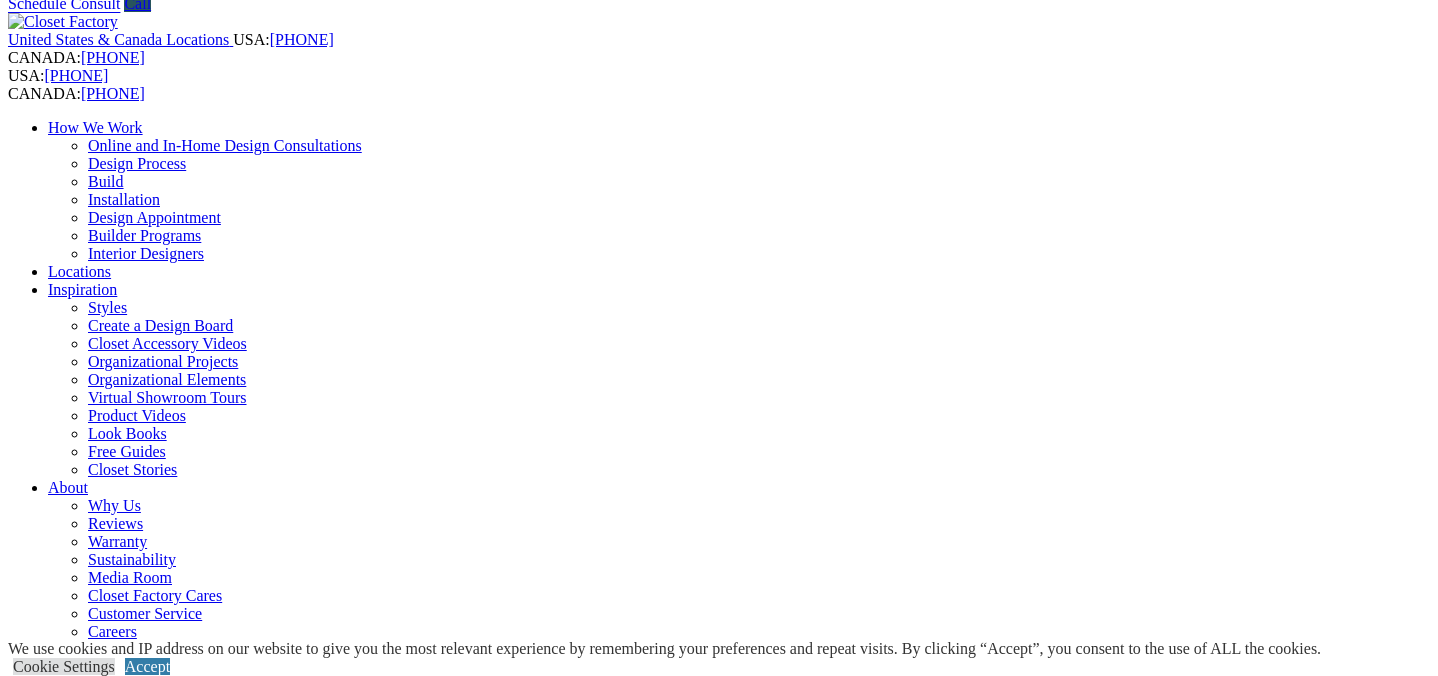 click on "Next Slide" at bounding box center [719, 1840] 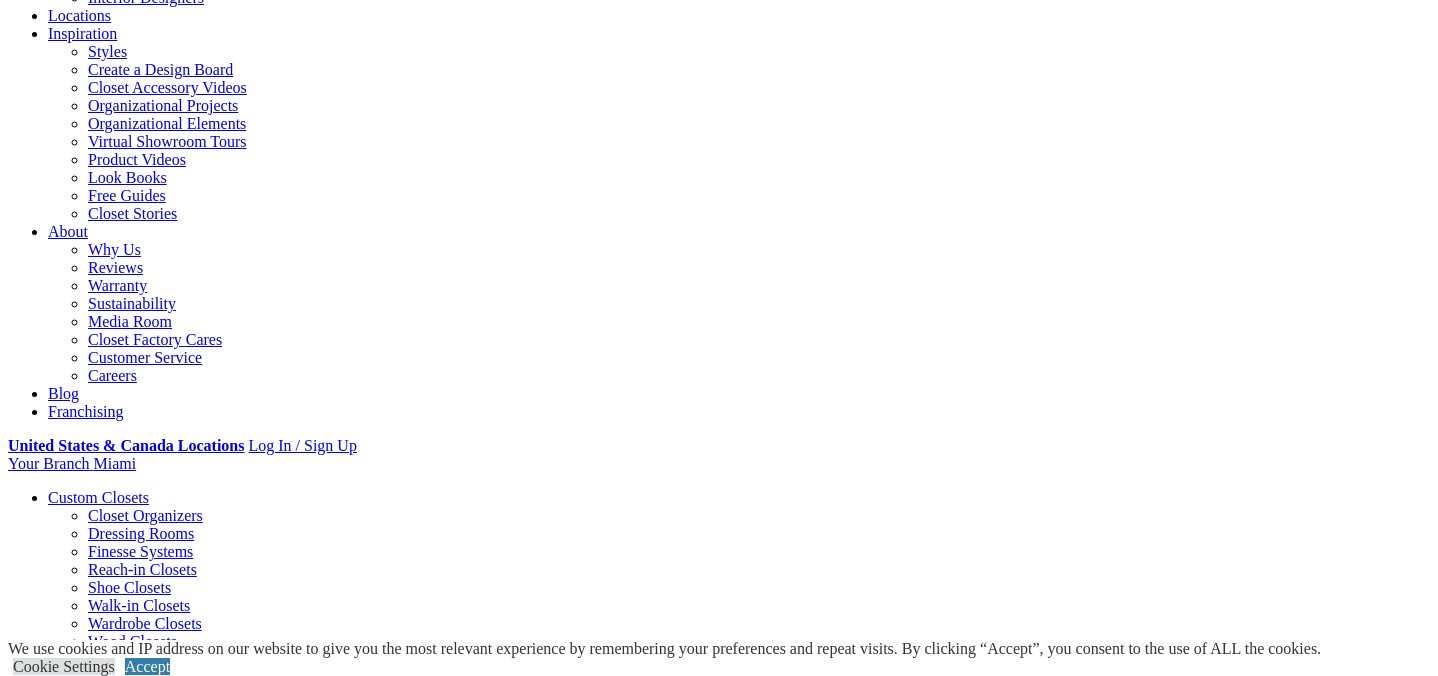 scroll, scrollTop: 338, scrollLeft: 0, axis: vertical 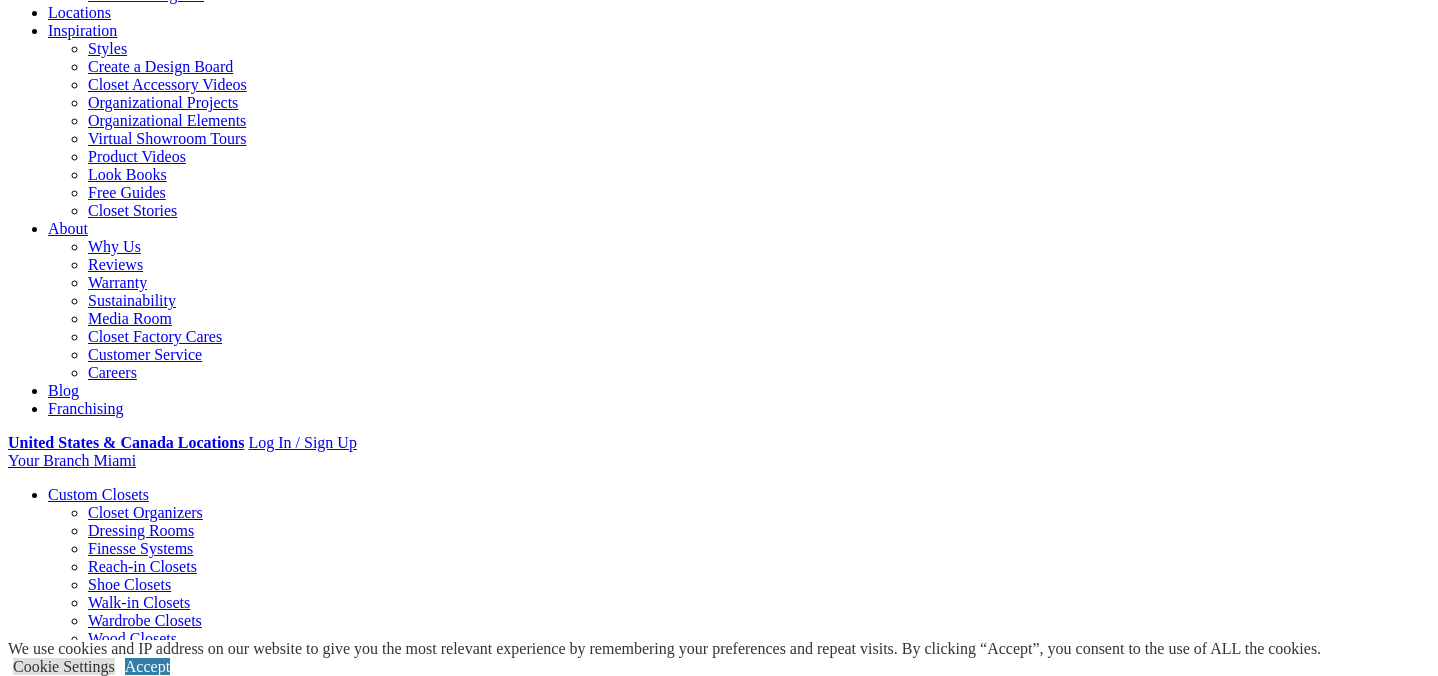 click on "Styles" at bounding box center [318, 1634] 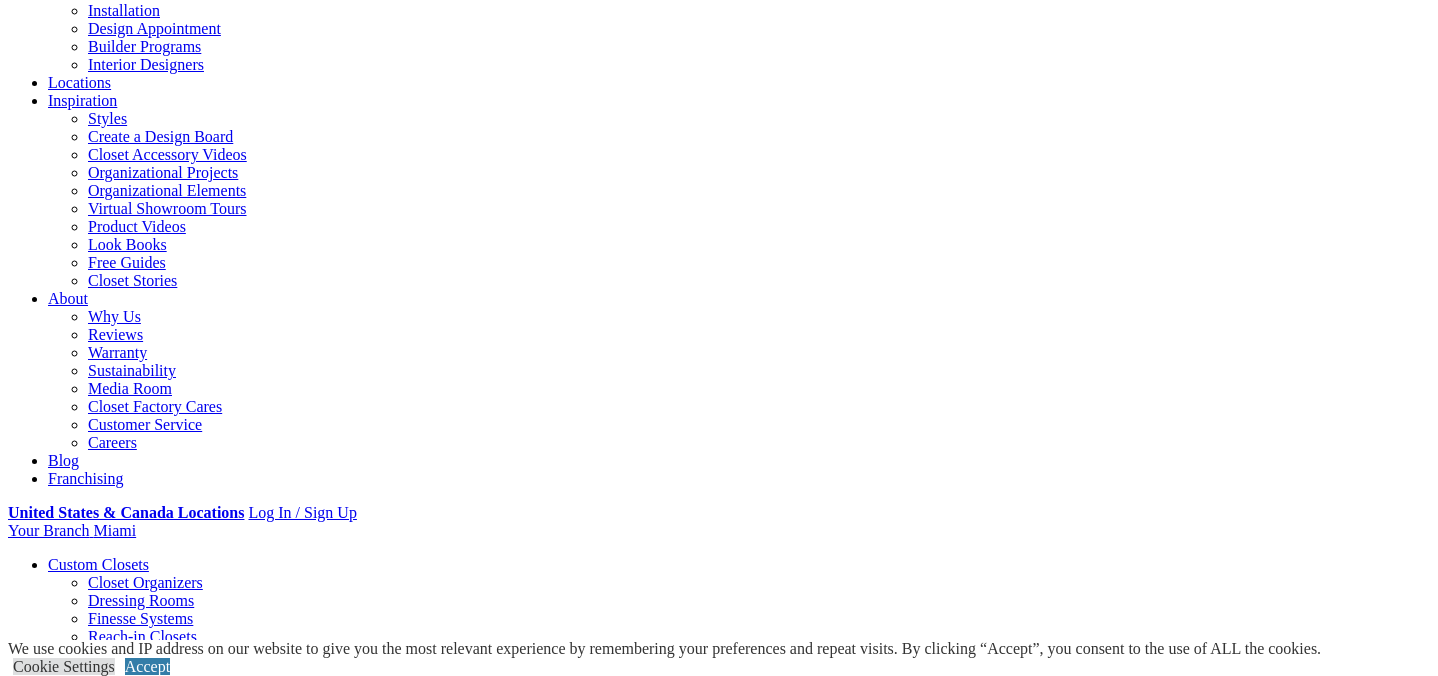 scroll, scrollTop: 275, scrollLeft: 0, axis: vertical 